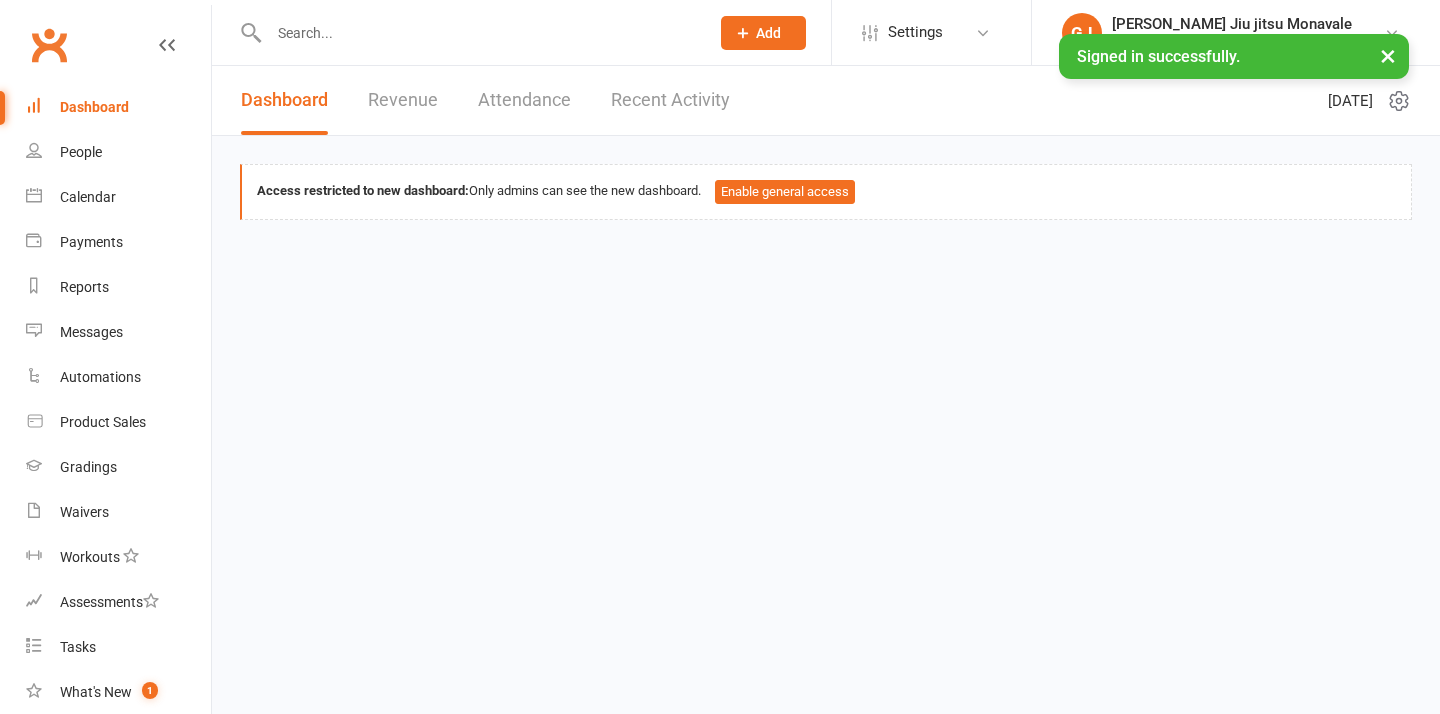 scroll, scrollTop: 0, scrollLeft: 0, axis: both 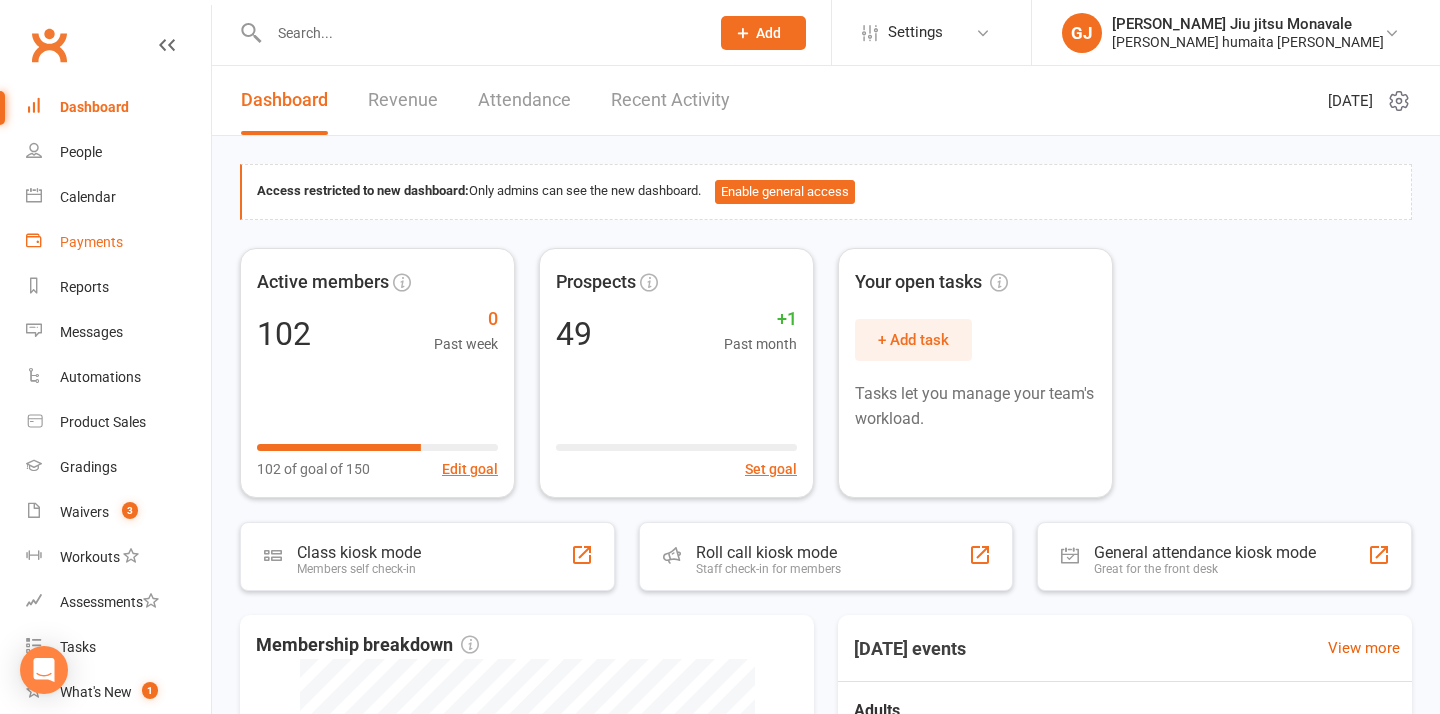 click on "Payments" at bounding box center (91, 242) 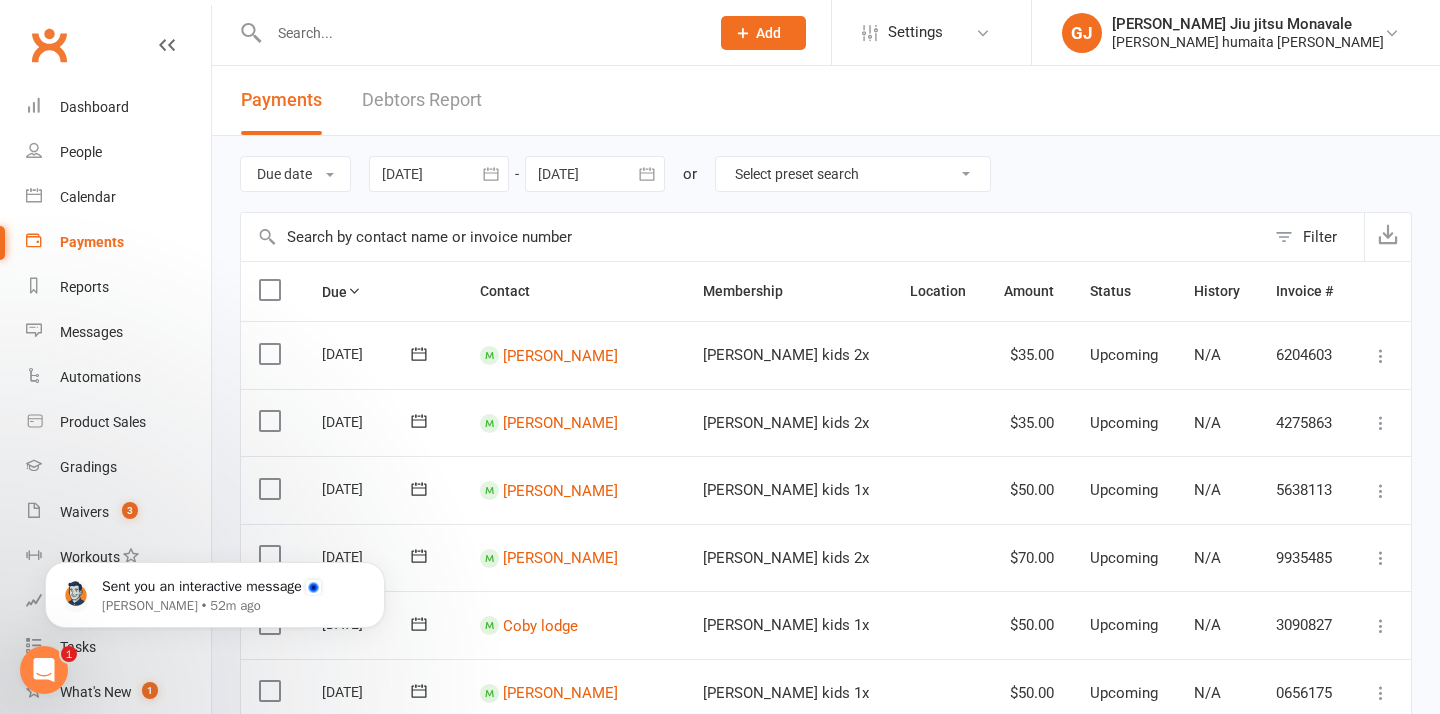 scroll, scrollTop: 0, scrollLeft: 0, axis: both 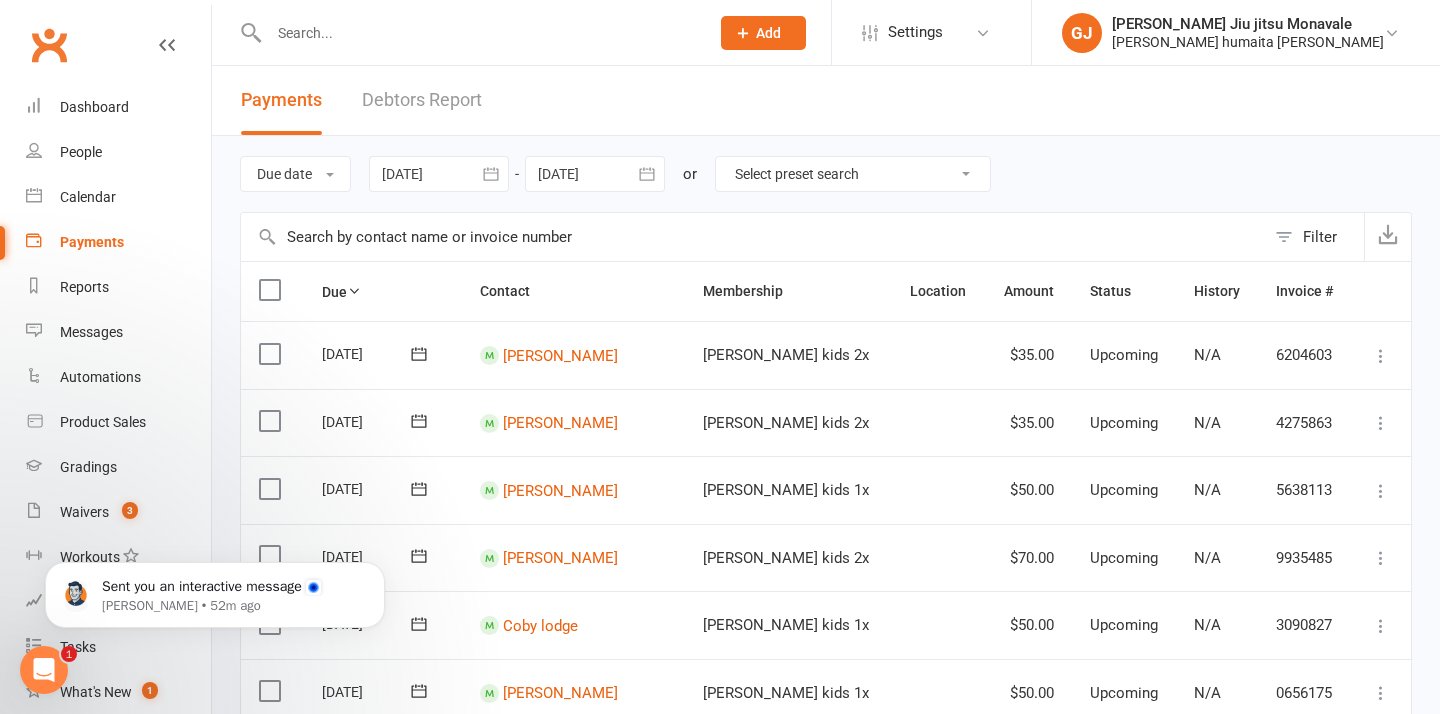 click 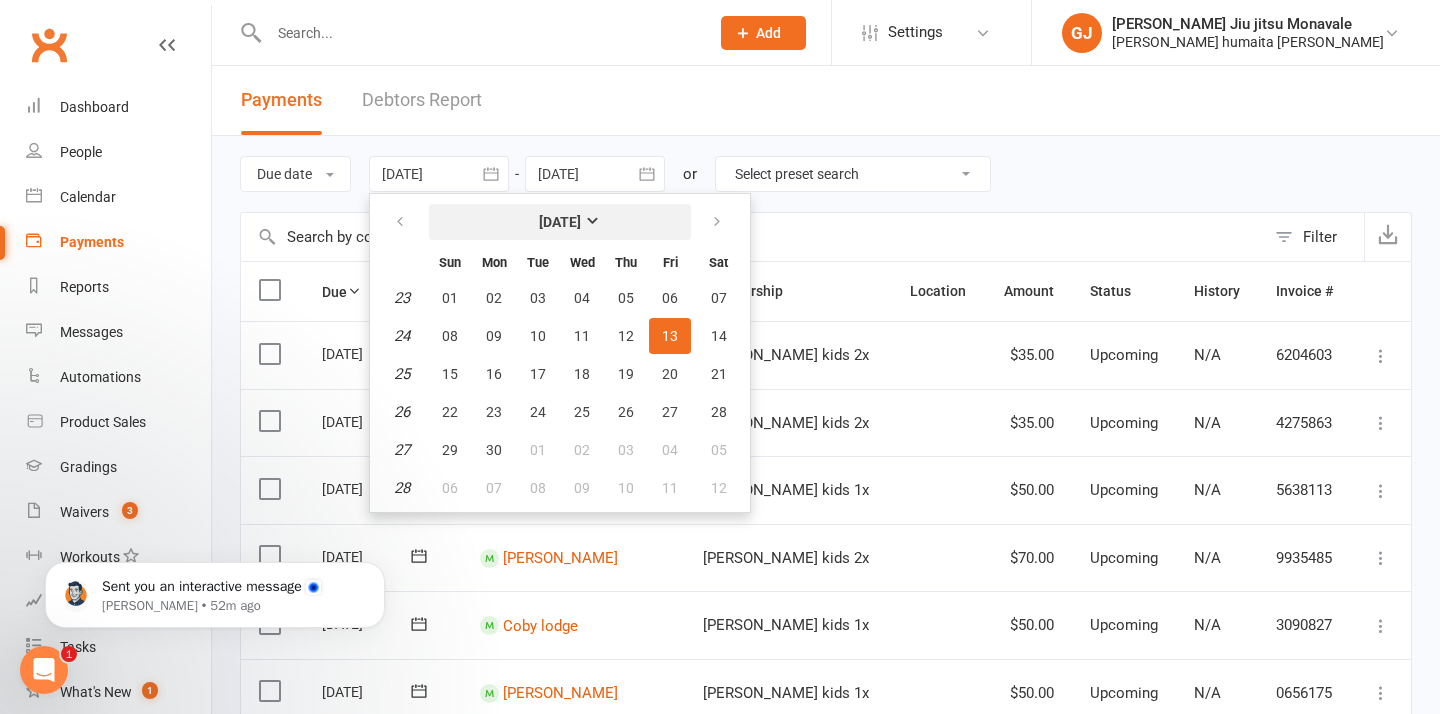 click on "[DATE]" at bounding box center [560, 222] 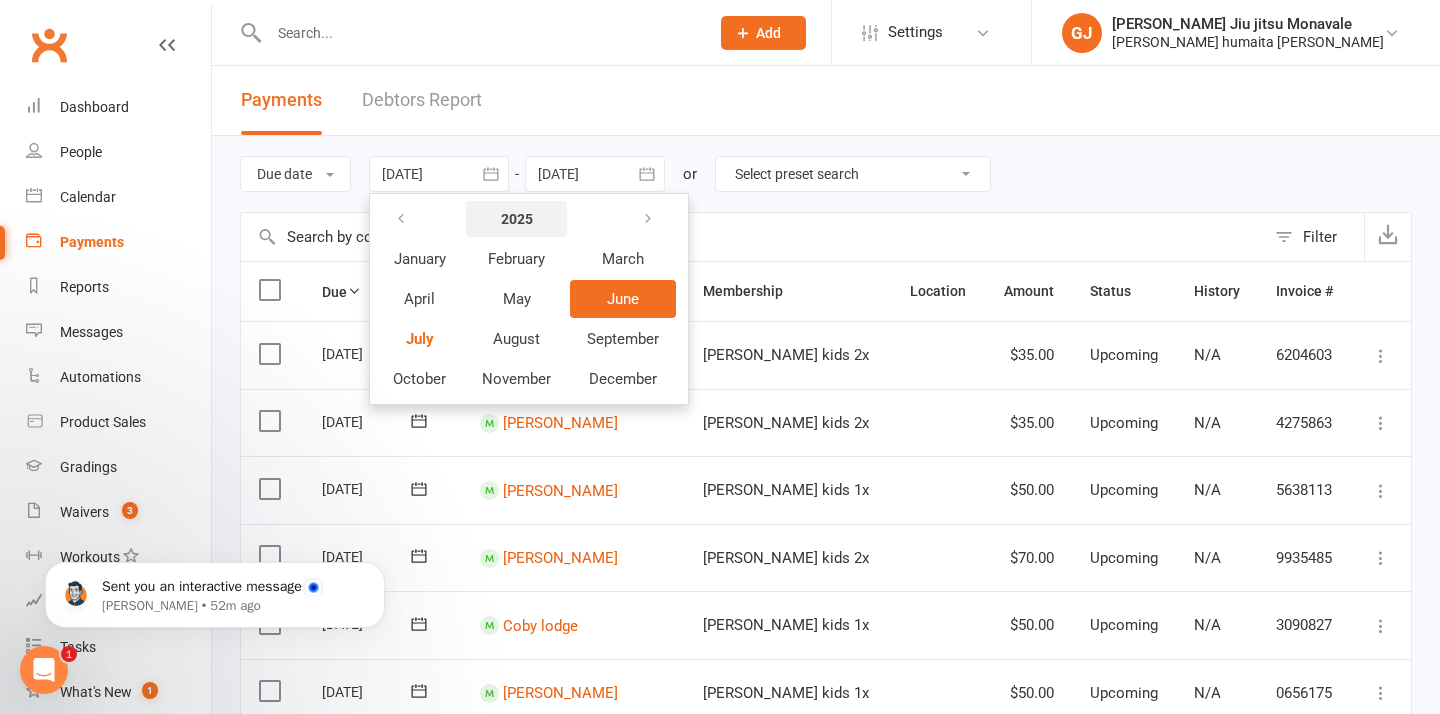 click on "2025" at bounding box center [517, 219] 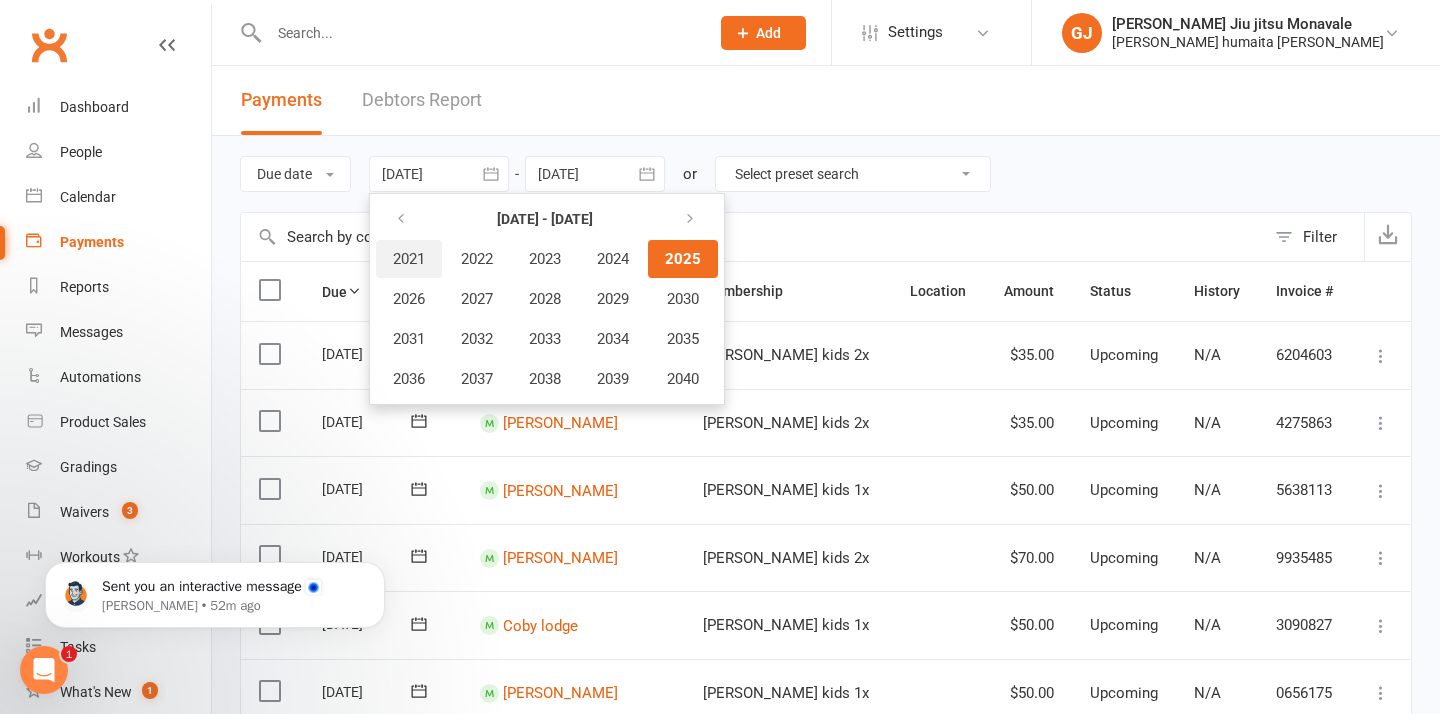 click on "2021" at bounding box center [409, 259] 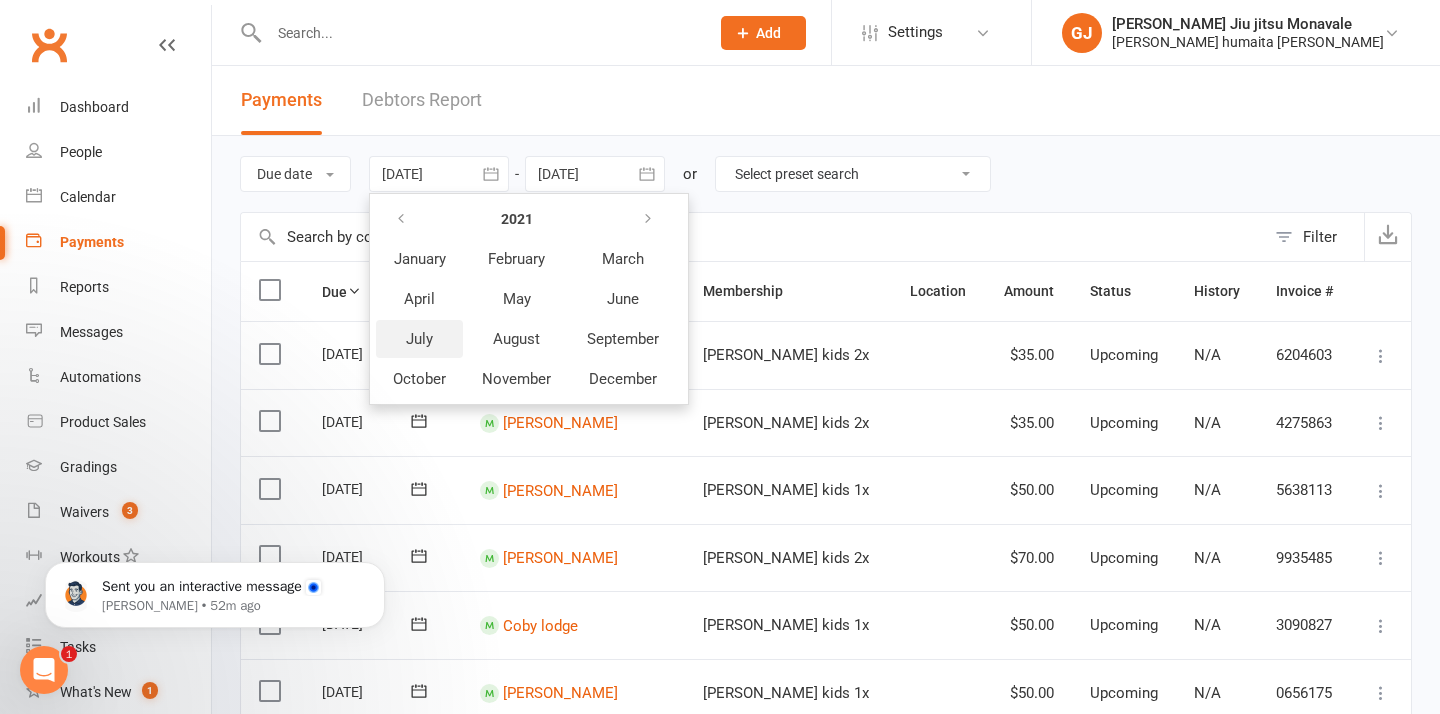 click on "July" at bounding box center (419, 339) 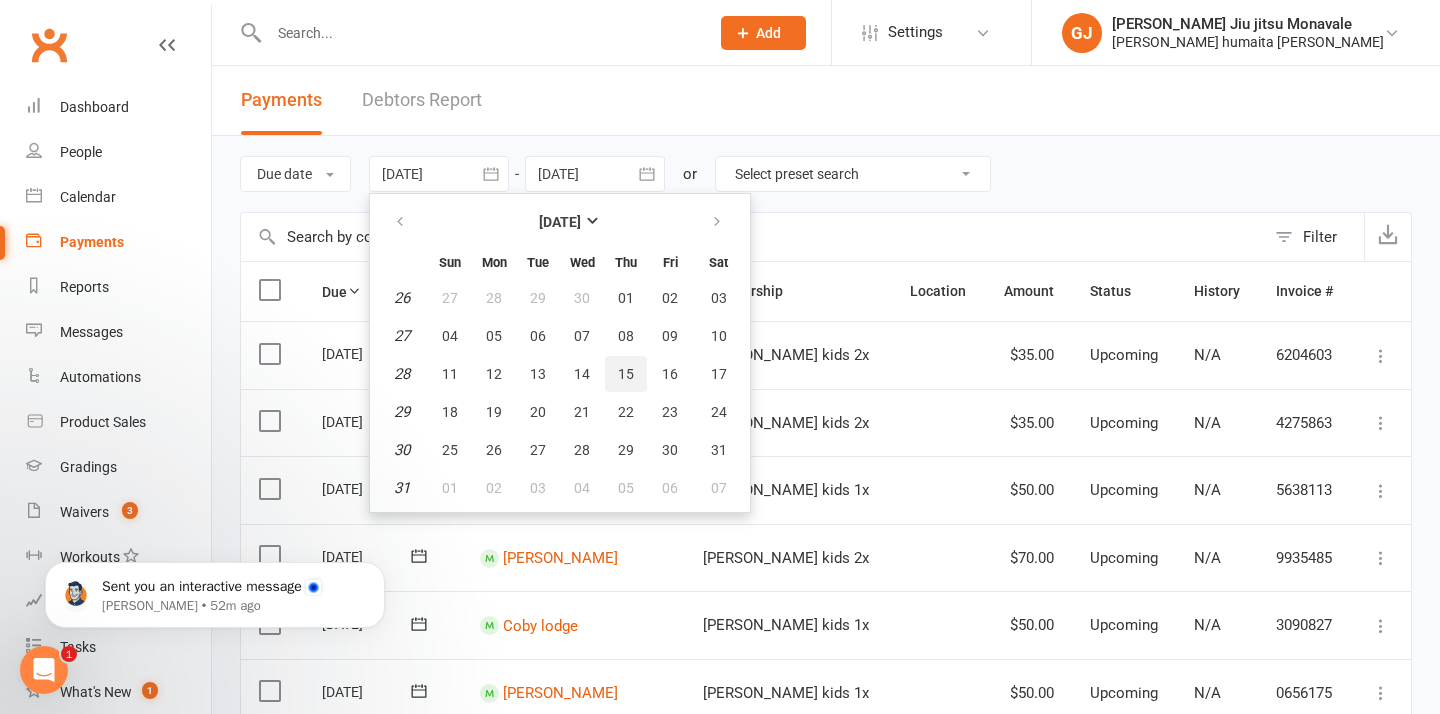click on "15" at bounding box center (626, 374) 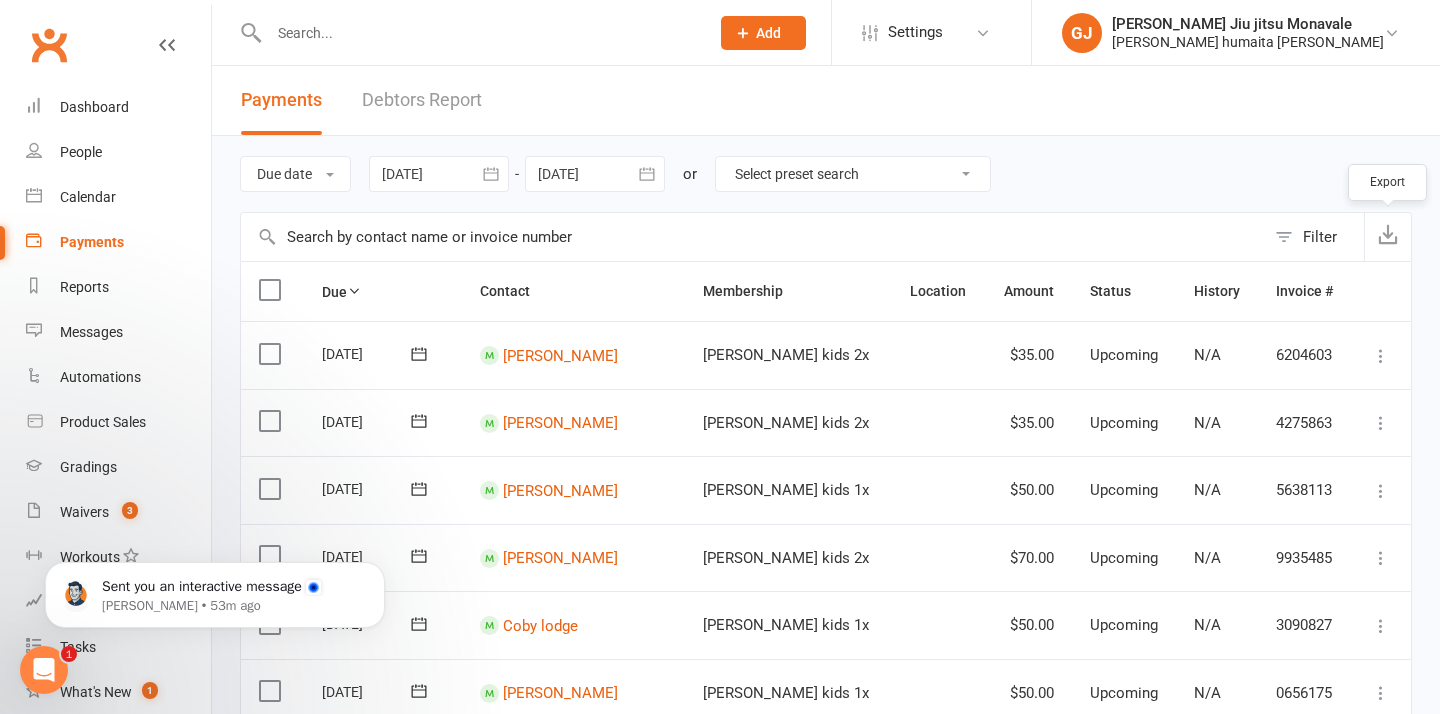 click at bounding box center [1388, 234] 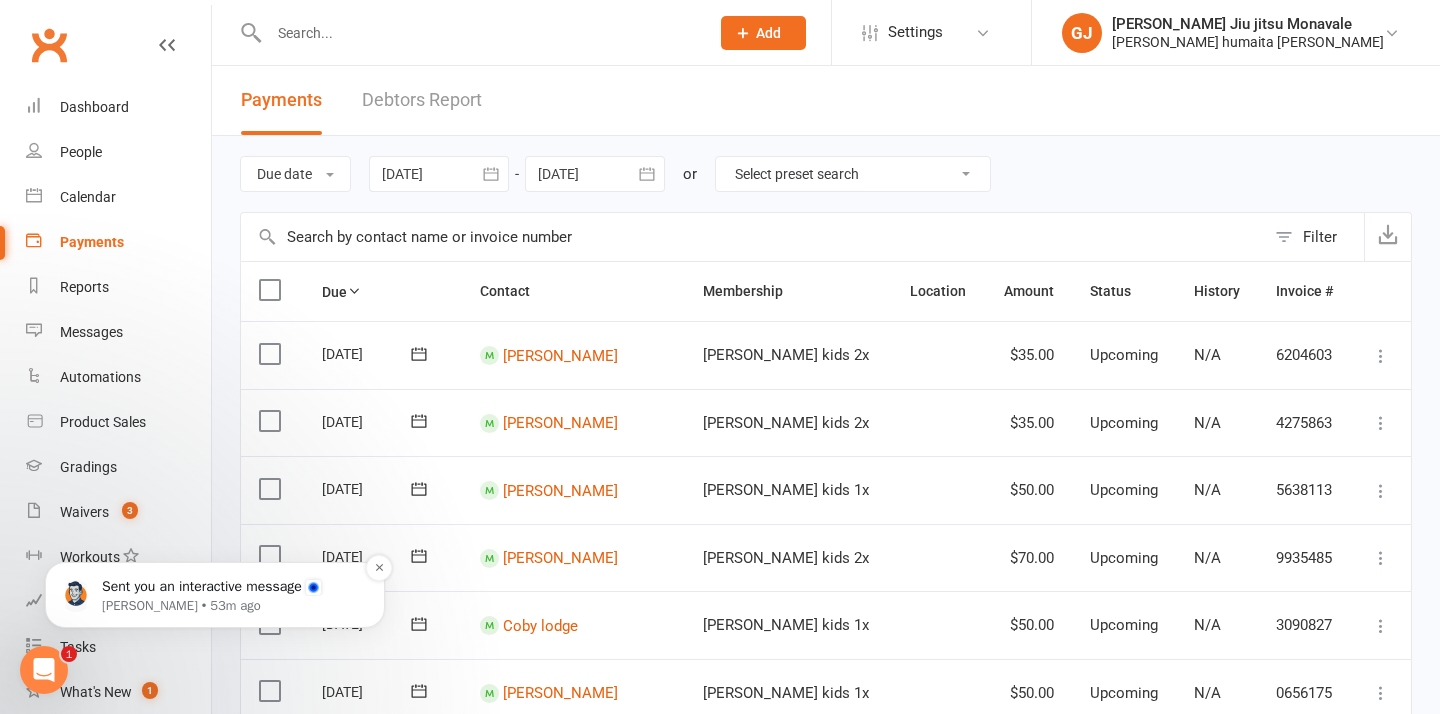 click on "[PERSON_NAME] • 53m ago" at bounding box center (231, 606) 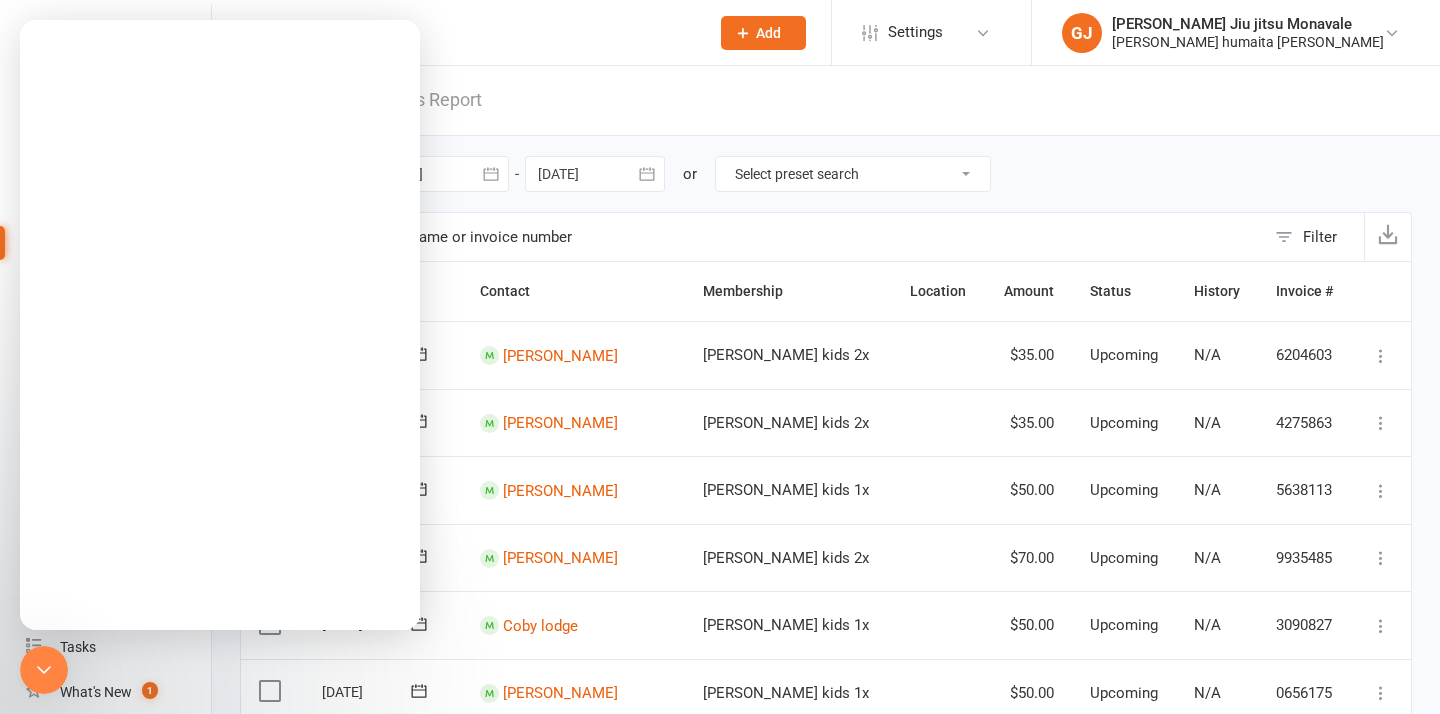 scroll, scrollTop: 0, scrollLeft: 0, axis: both 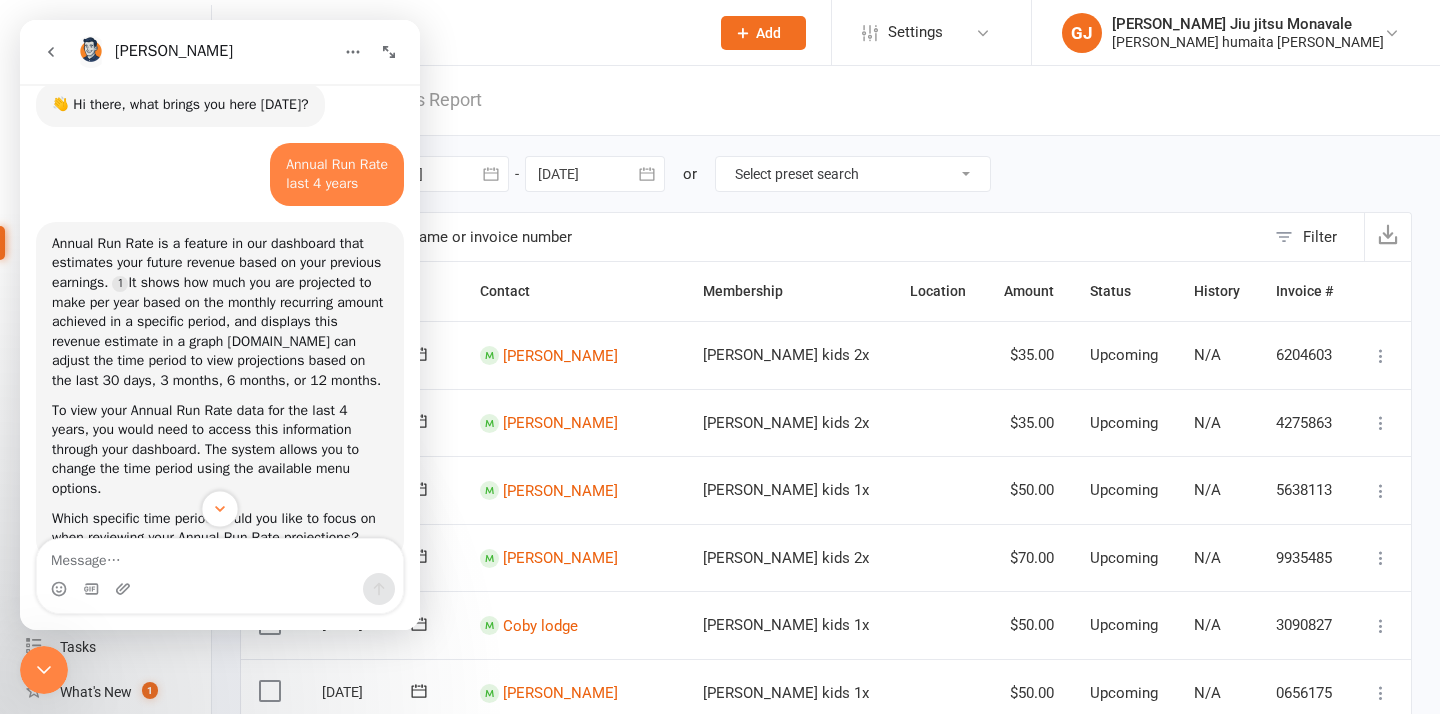click 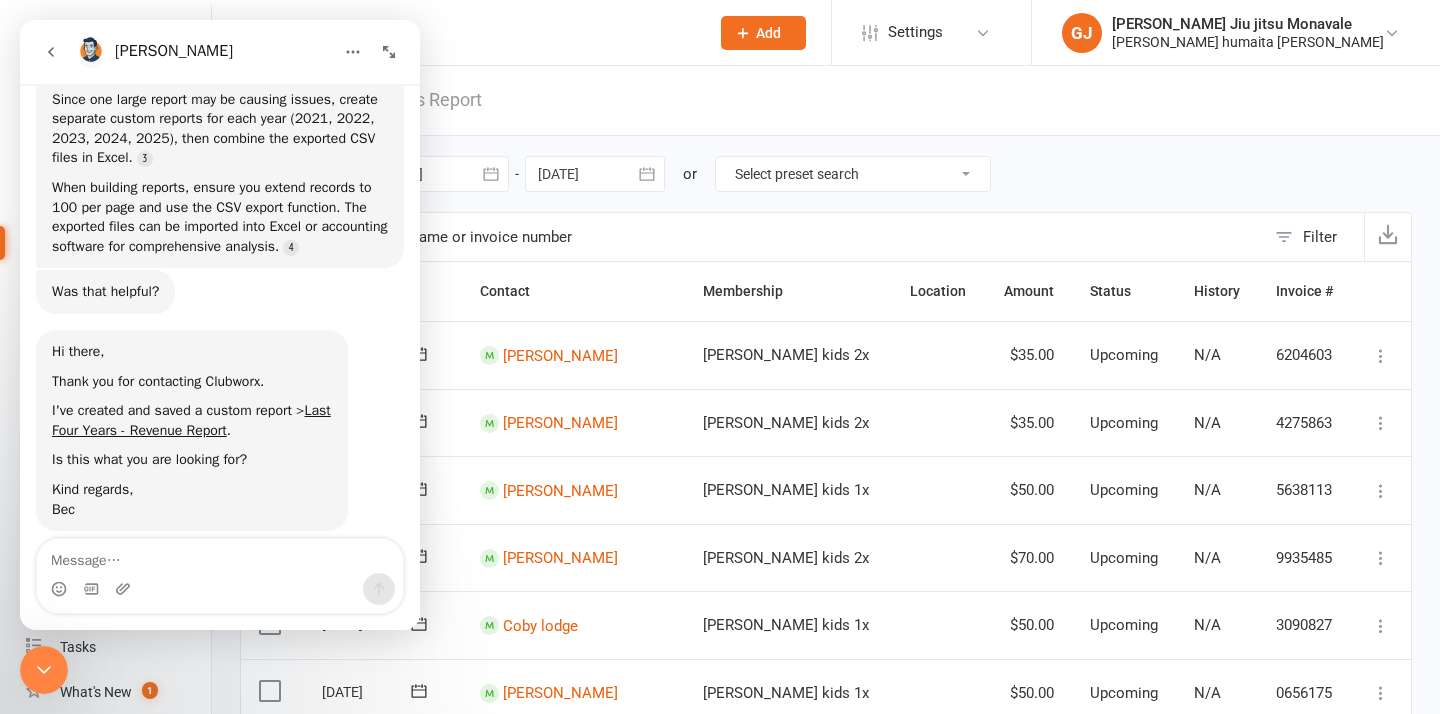 scroll, scrollTop: 3446, scrollLeft: 0, axis: vertical 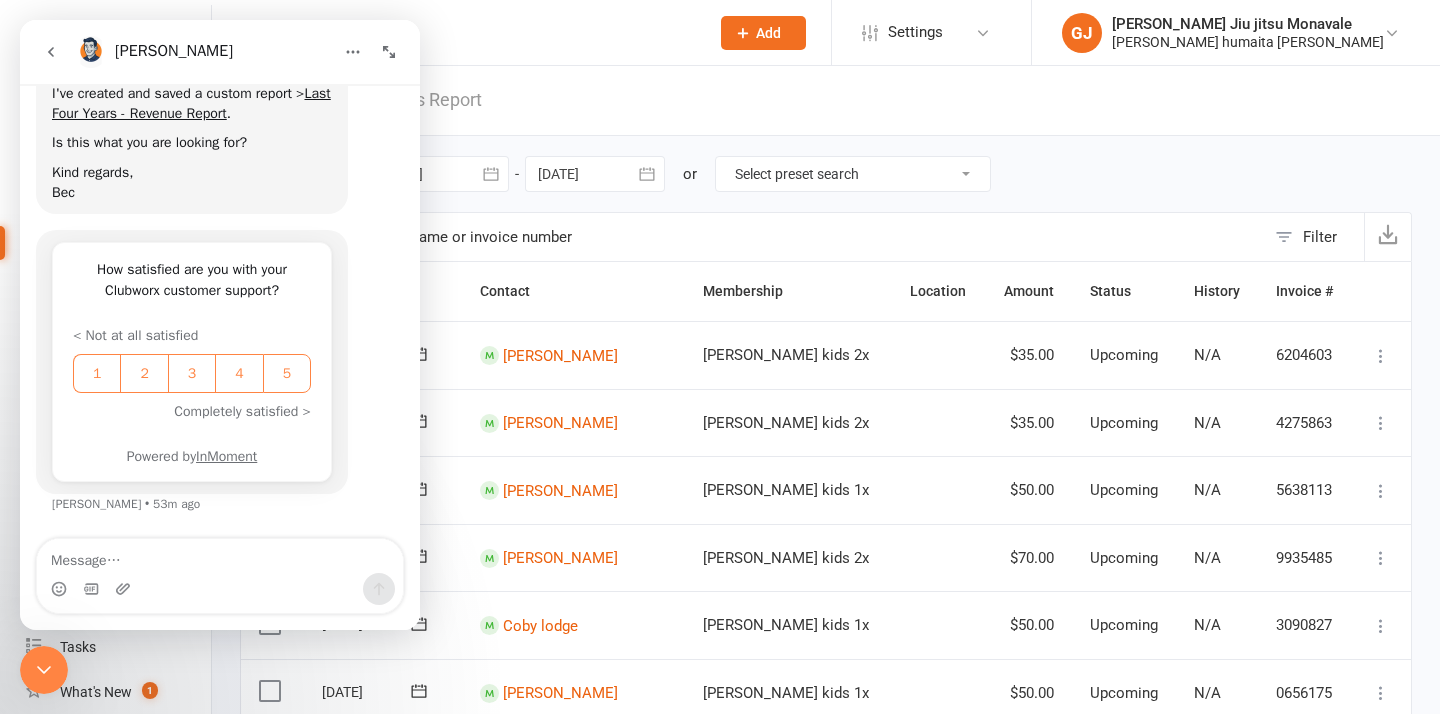 click on "Kind regards," at bounding box center [192, 173] 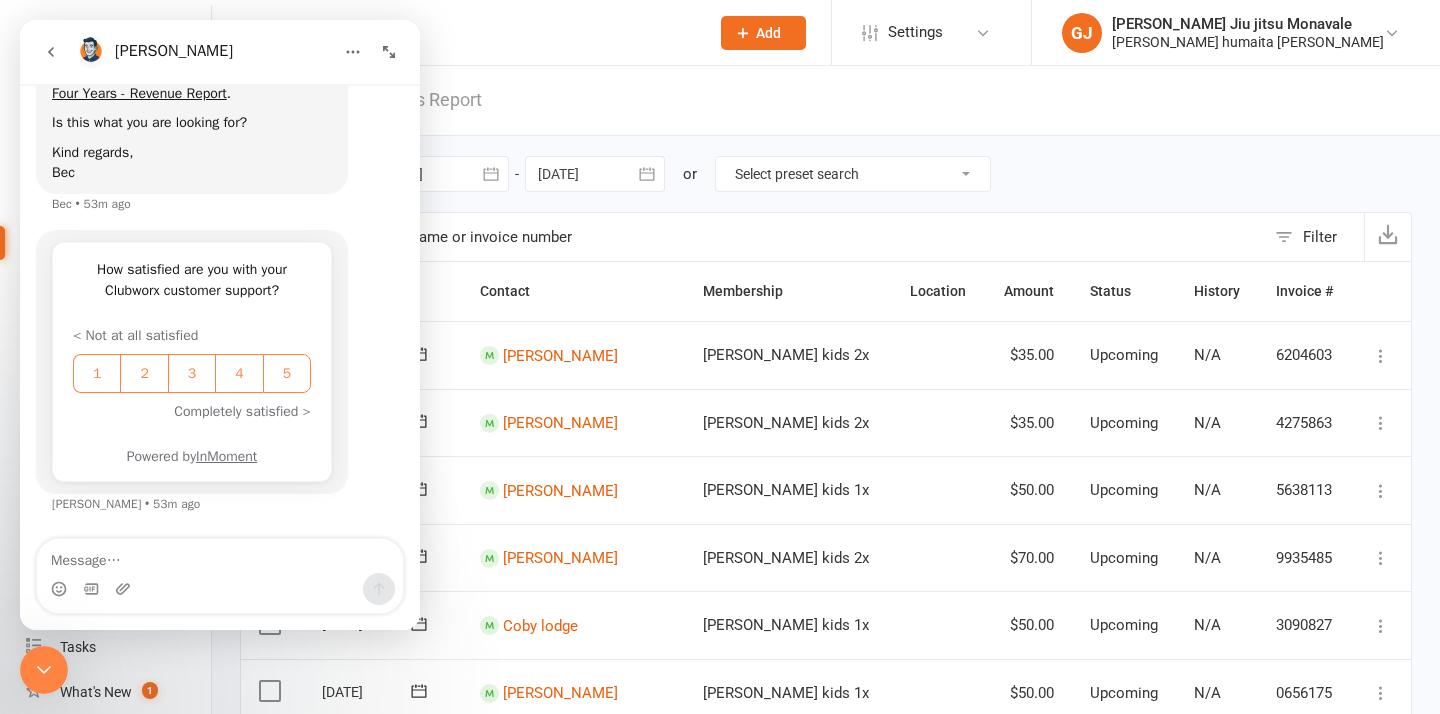 scroll, scrollTop: 3466, scrollLeft: 0, axis: vertical 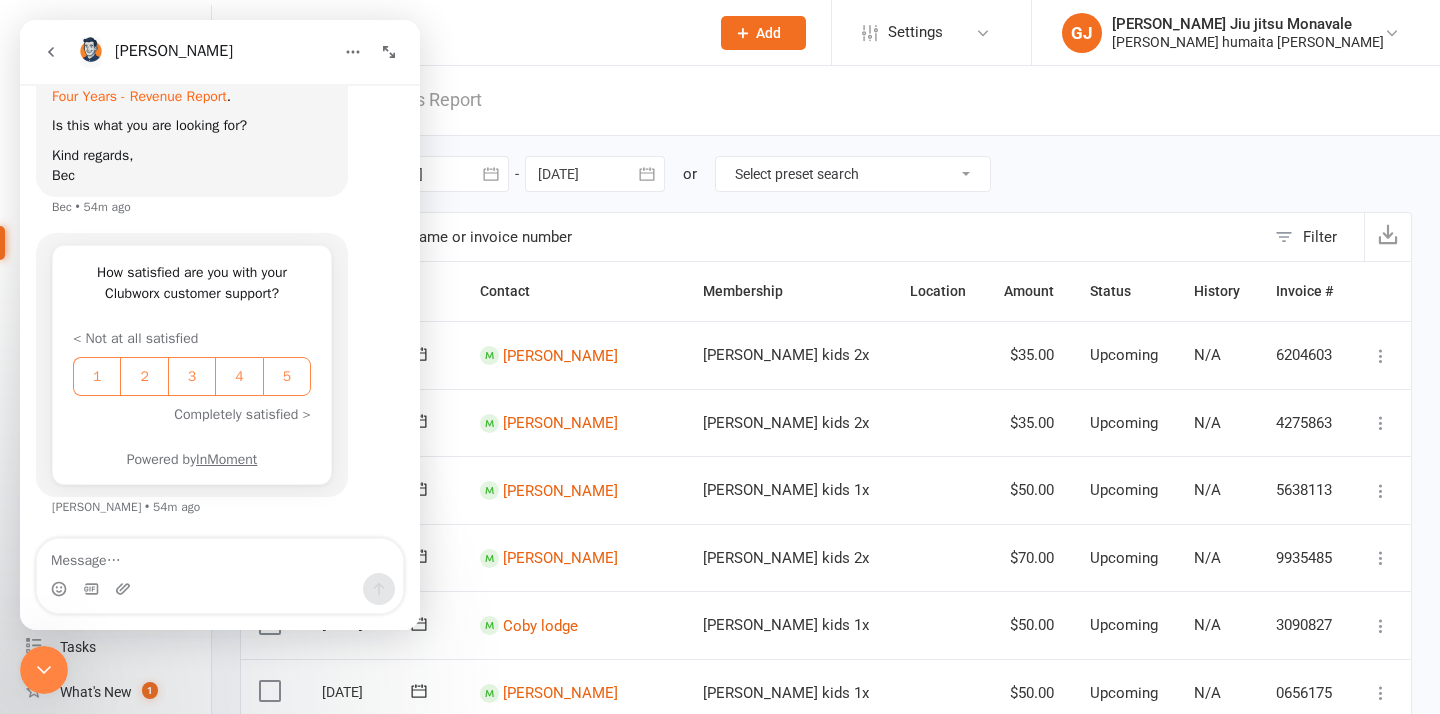 click on "Last Four Years - Revenue Report" at bounding box center (191, 86) 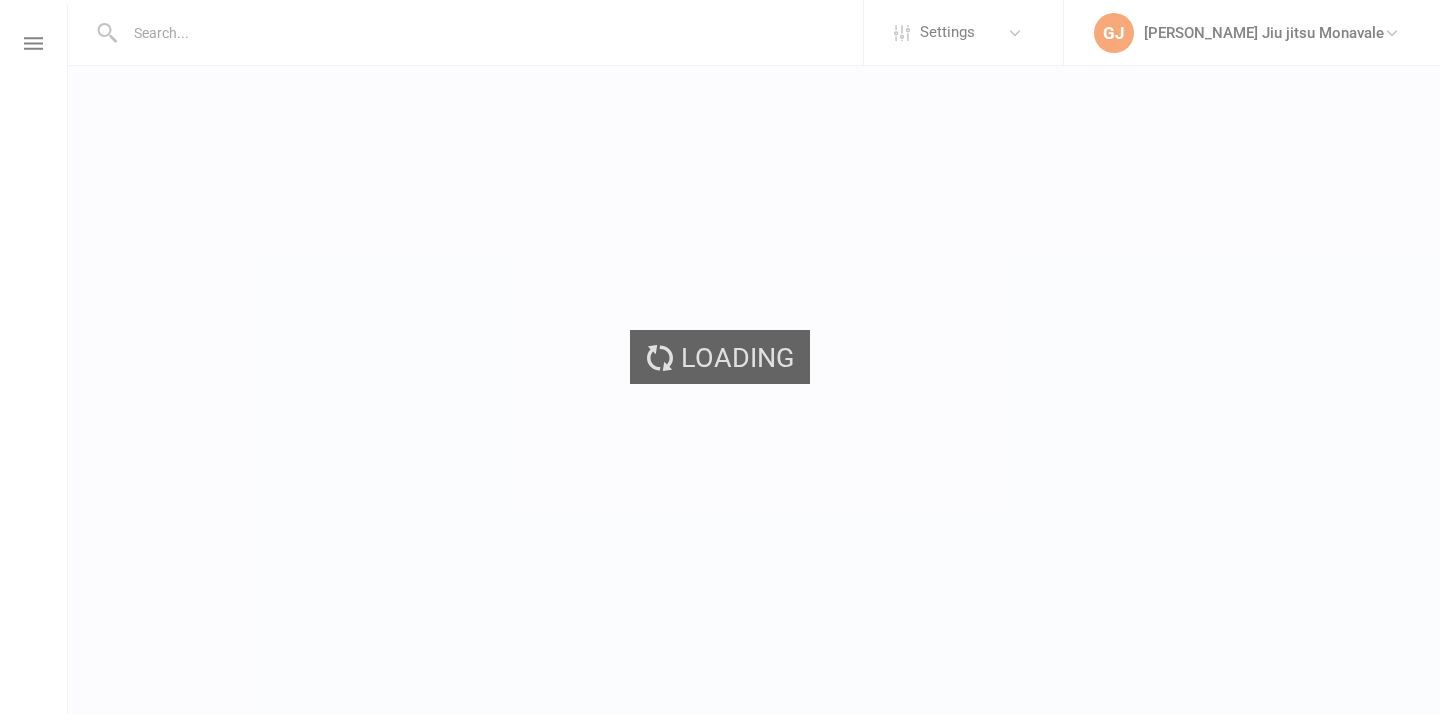 scroll, scrollTop: 0, scrollLeft: 0, axis: both 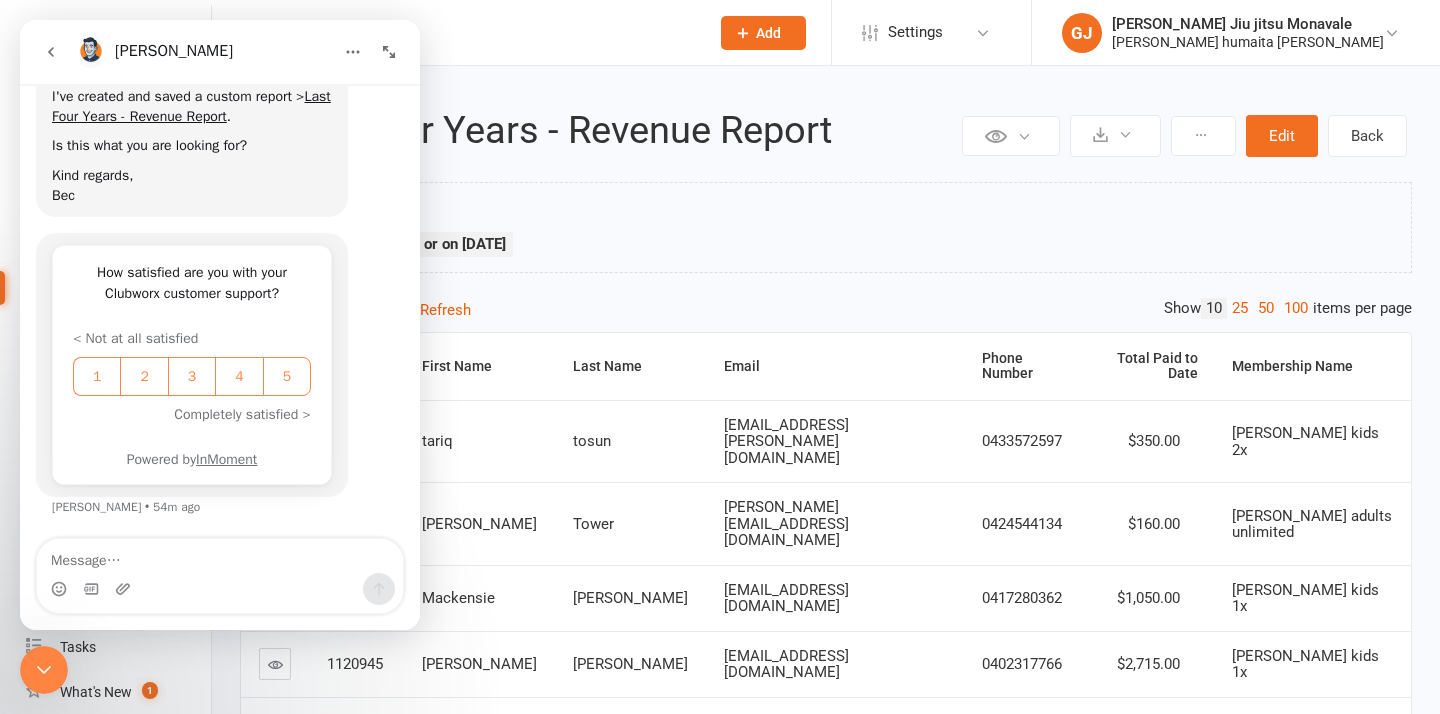 click on "Filters Applied  Payment Due Date  After or on 4 year(s) Ago" at bounding box center (826, 232) 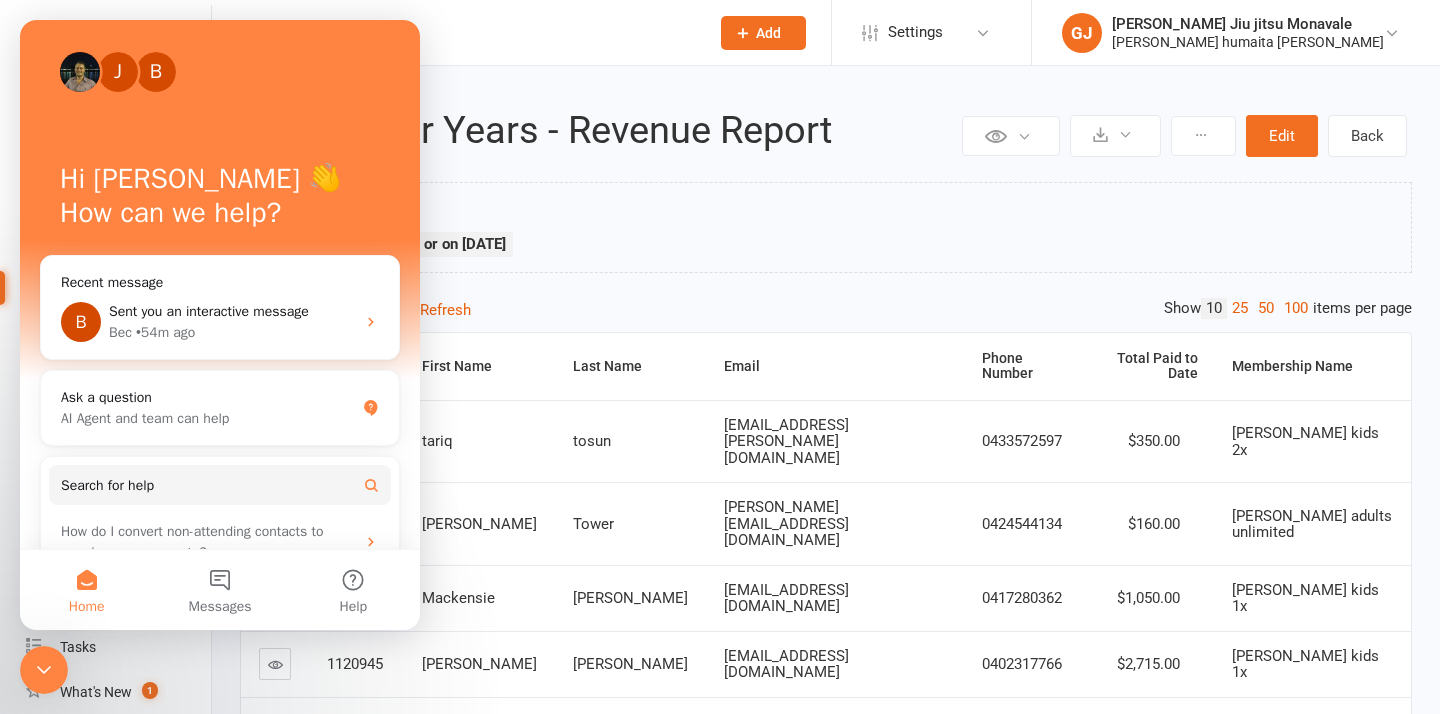click on "Home" at bounding box center (86, 590) 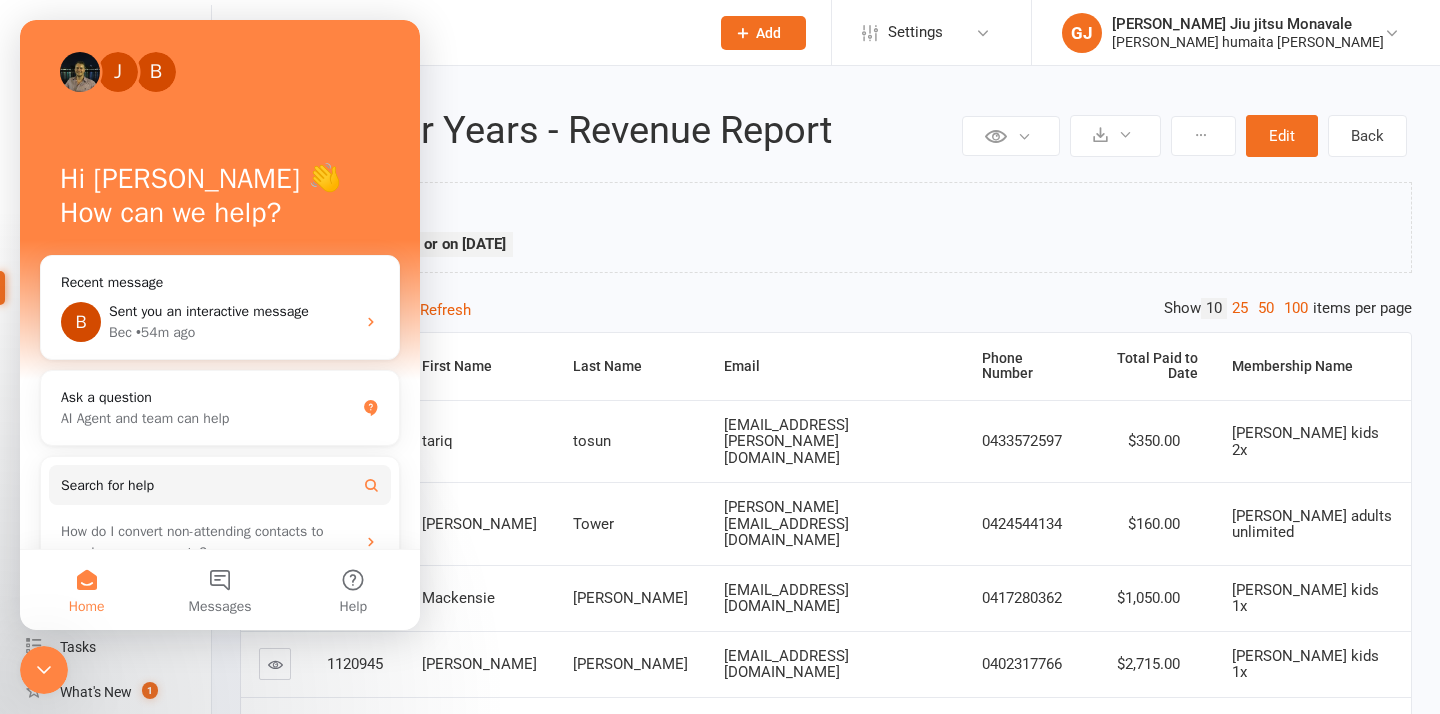 click on "Private Report Only visible by me Public Report Visible to everyone at gym Export to CSV Schedule recurring exports All scheduled exports  Clone report Lock Report  Edit Back Last Four Years - Revenue Report  Filters Applied  Payment Due Date  After or on 4 year(s) Ago Show  10 25 50 100  items per page Showing  1 - 10  of  572  rows Refresh Contact ID First Name Last Name Email Phone Number Total Paid to Date Membership Name 1120935
tariq
tosun
tamzin.lee@gmail.com
0433572597
$350.00
Gracie kids 2x
1120941
Nathan
Tower
nathan.tower14@gmail.com
0424544134
$160.00
Gracie adults unlimited
1120942
Mackensie
Solomon
marksolomon189@gmail.com
0417280362
$1,050.00
gracie kids 1x
1120945
Harry
Campbell
mattrcampbel@hotmail.com
0402317766
$2,715.00
gracie kids 1x
1120945
Harry
Campbell
mattrcampbel@hotmail.com
0402317766
$2,715.00
Gracie kids 2x
1120945
Harry
Campbell
mattrcampbel@hotmail.com
0402317766
$2,715.00
uniforms
1120952
Zac" at bounding box center [826, 677] 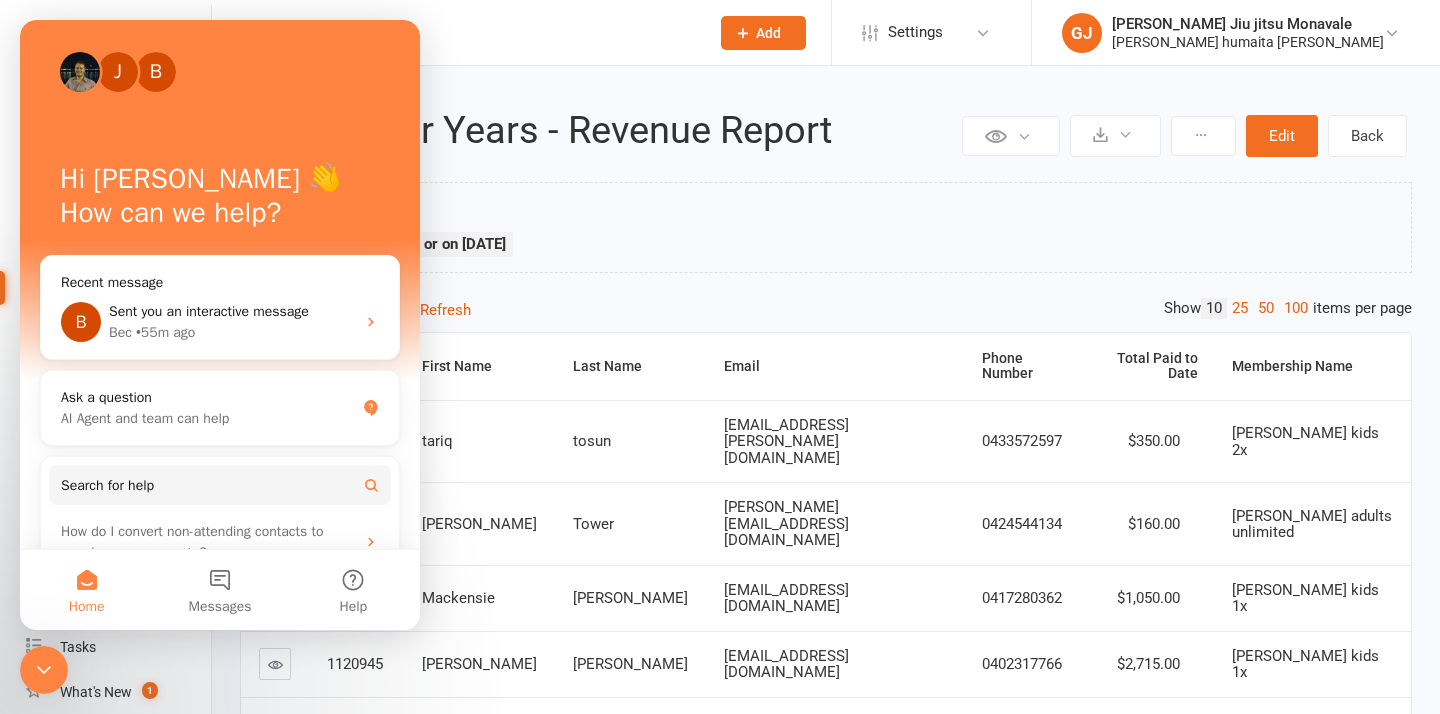 click on "Home" at bounding box center (86, 590) 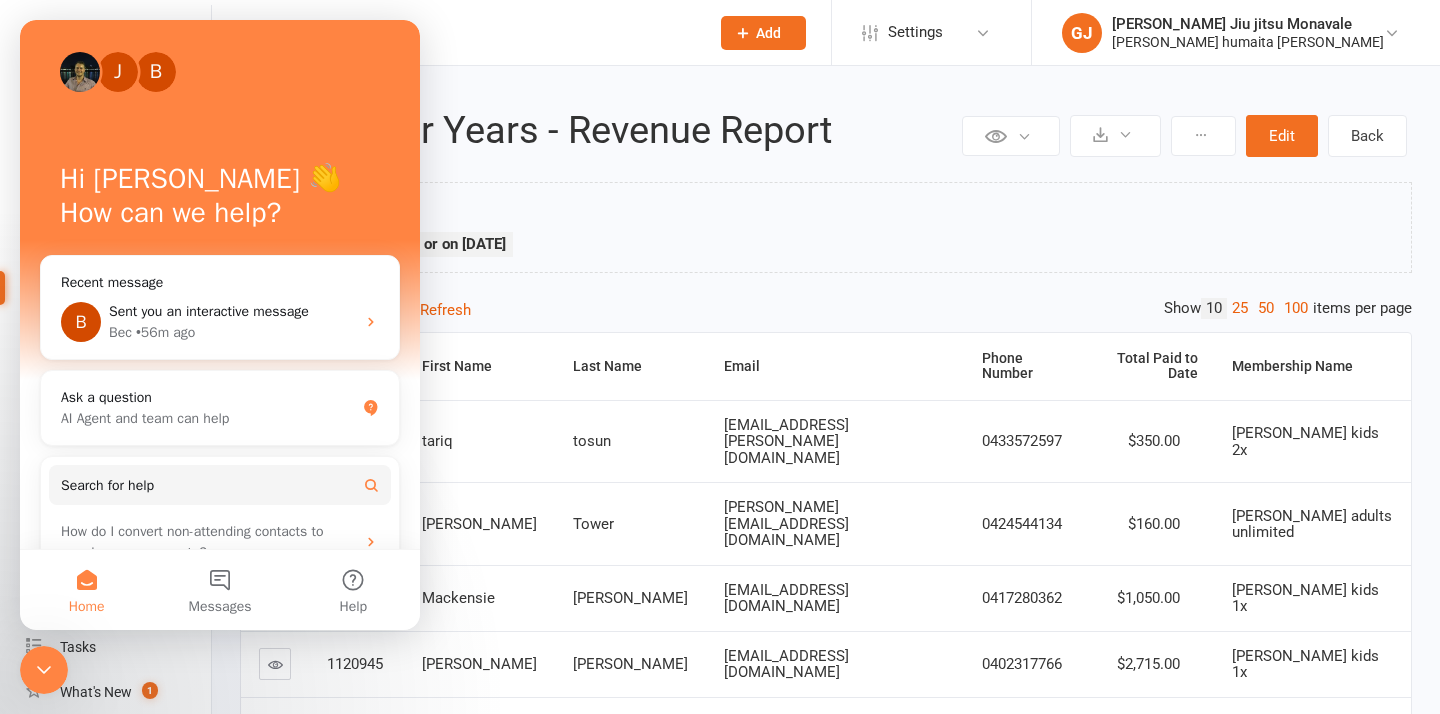 click on "Home" at bounding box center [86, 590] 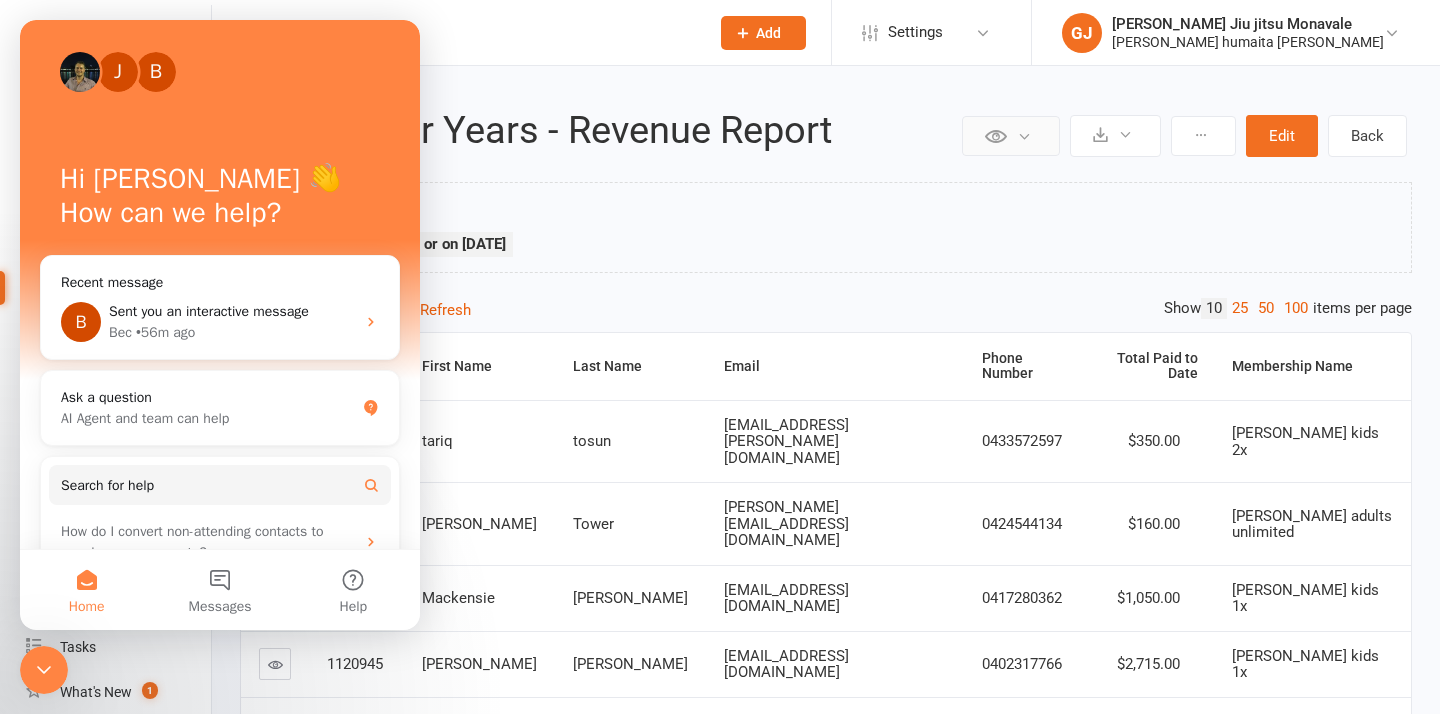click at bounding box center (1024, 136) 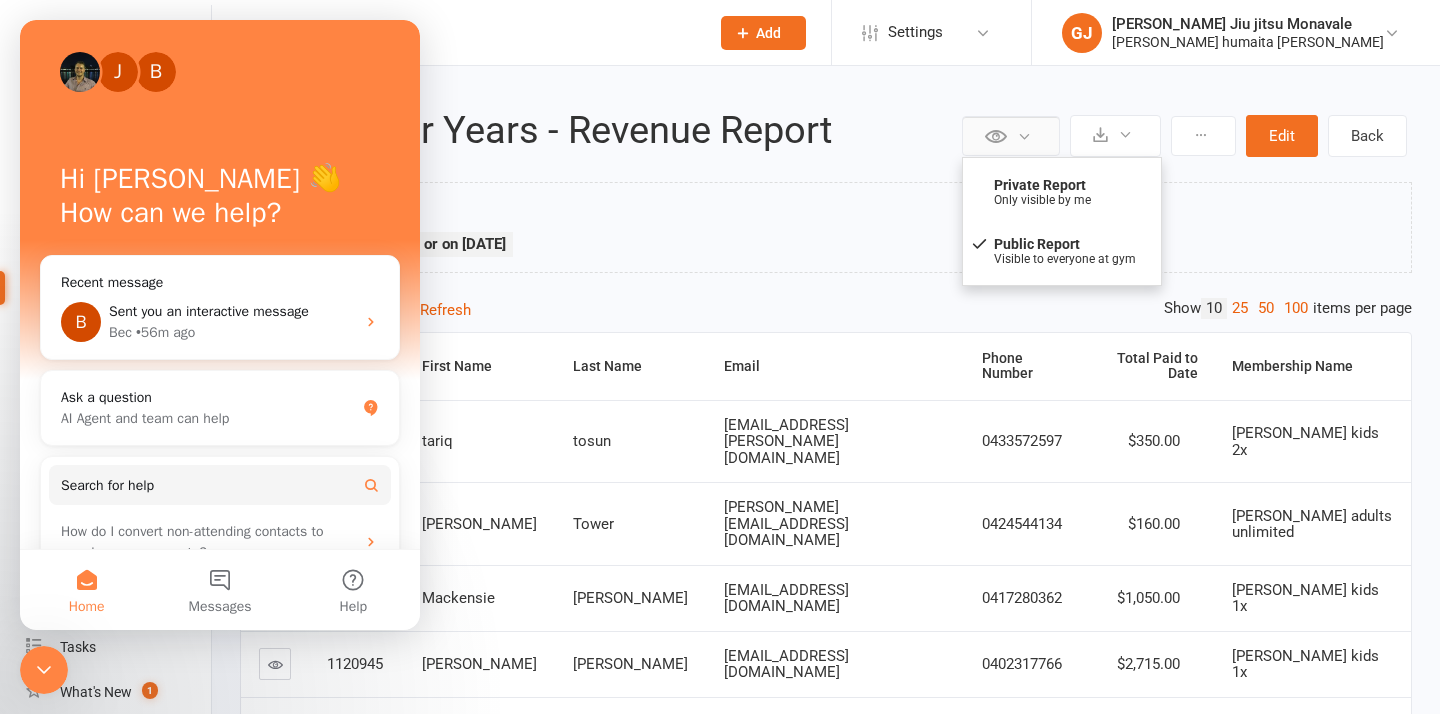 click at bounding box center (1024, 136) 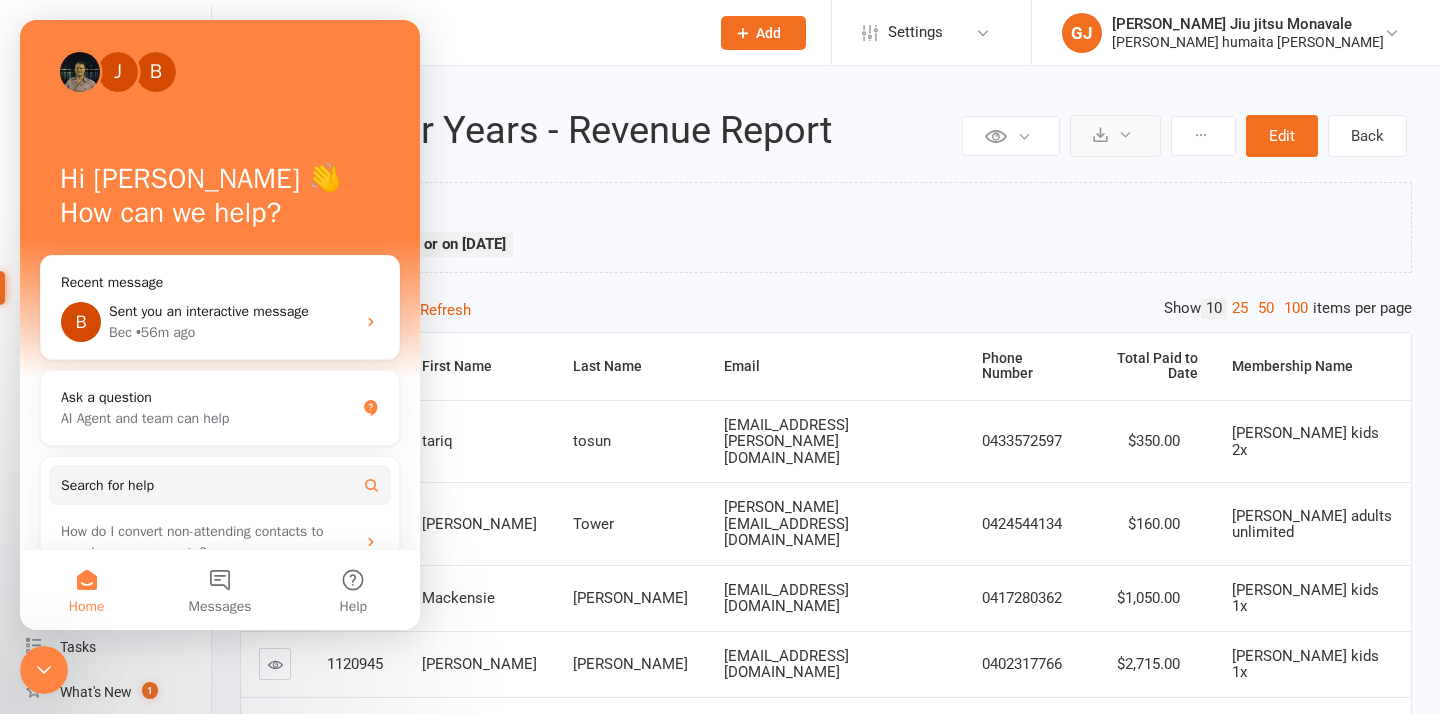 click at bounding box center [1100, 134] 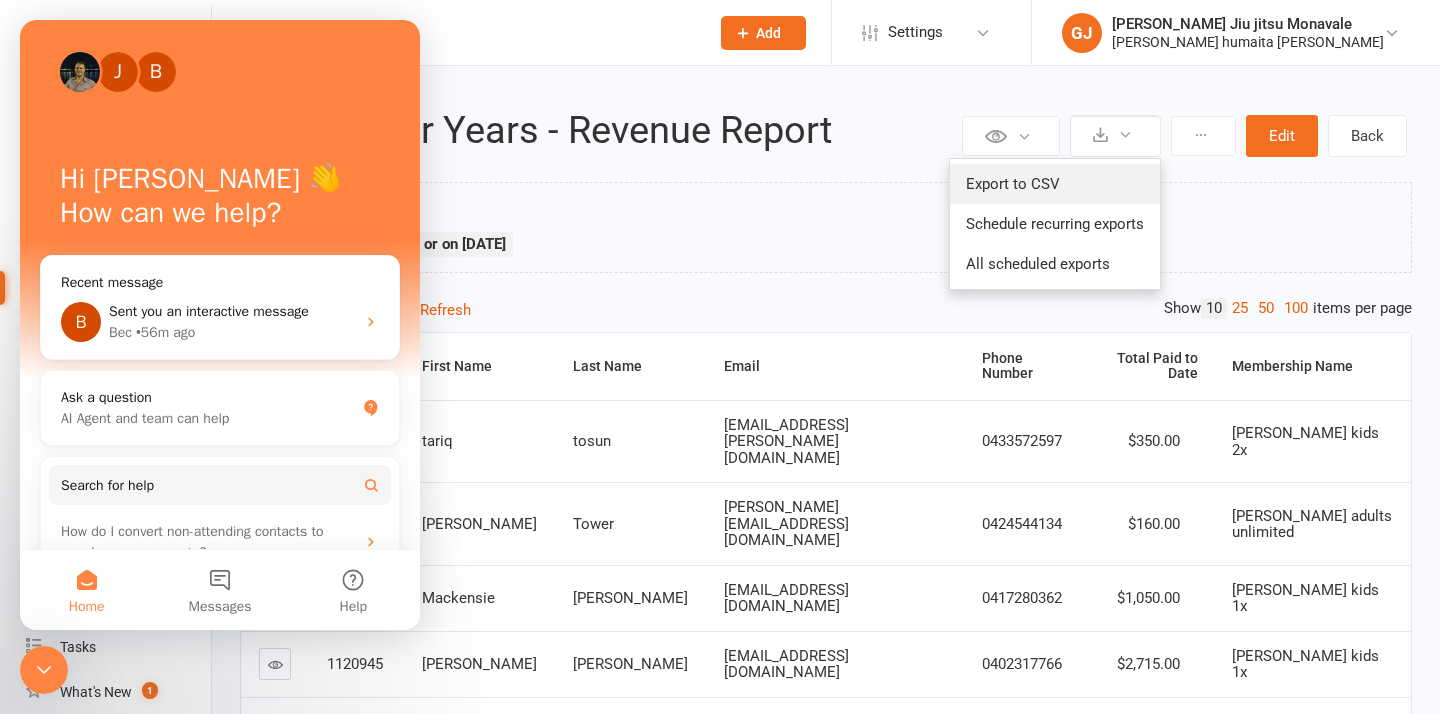 click on "Export to CSV" at bounding box center [1055, 184] 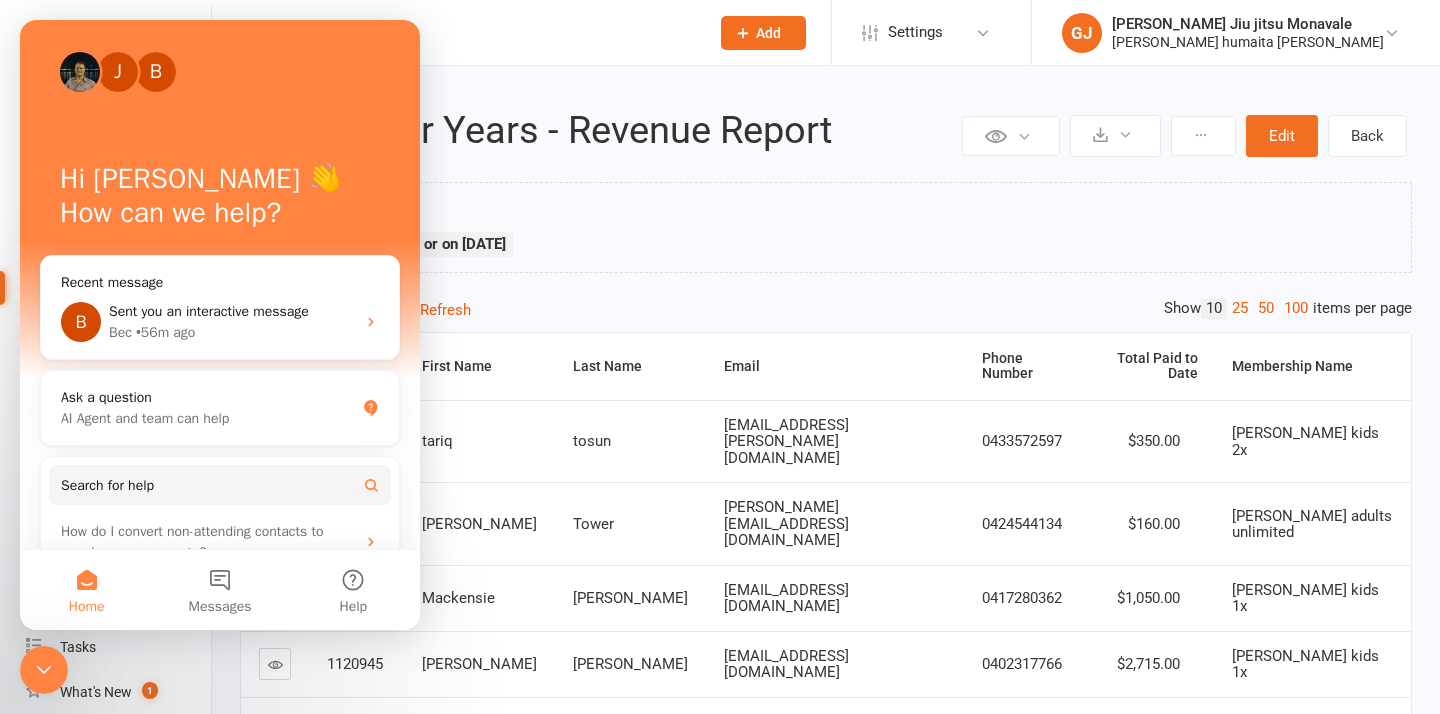 click on "Private Report Only visible by me Public Report Visible to everyone at gym Export to CSV Schedule recurring exports All scheduled exports  Clone report Lock Report  Edit Back Last Four Years - Revenue Report  Filters Applied  Payment Due Date  After or on 4 year(s) Ago Show  10 25 50 100  items per page Showing  1 - 10  of  572  rows Refresh Contact ID First Name Last Name Email Phone Number Total Paid to Date Membership Name 1120935
tariq
tosun
tamzin.lee@gmail.com
0433572597
$350.00
Gracie kids 2x
1120941
Nathan
Tower
nathan.tower14@gmail.com
0424544134
$160.00
Gracie adults unlimited
1120942
Mackensie
Solomon
marksolomon189@gmail.com
0417280362
$1,050.00
gracie kids 1x
1120945
Harry
Campbell
mattrcampbel@hotmail.com
0402317766
$2,715.00
gracie kids 1x
1120945
Harry
Campbell
mattrcampbel@hotmail.com
0402317766
$2,715.00
Gracie kids 2x
1120945
Harry
Campbell
mattrcampbel@hotmail.com
0402317766
$2,715.00
uniforms
1120952
Zac" at bounding box center [826, 677] 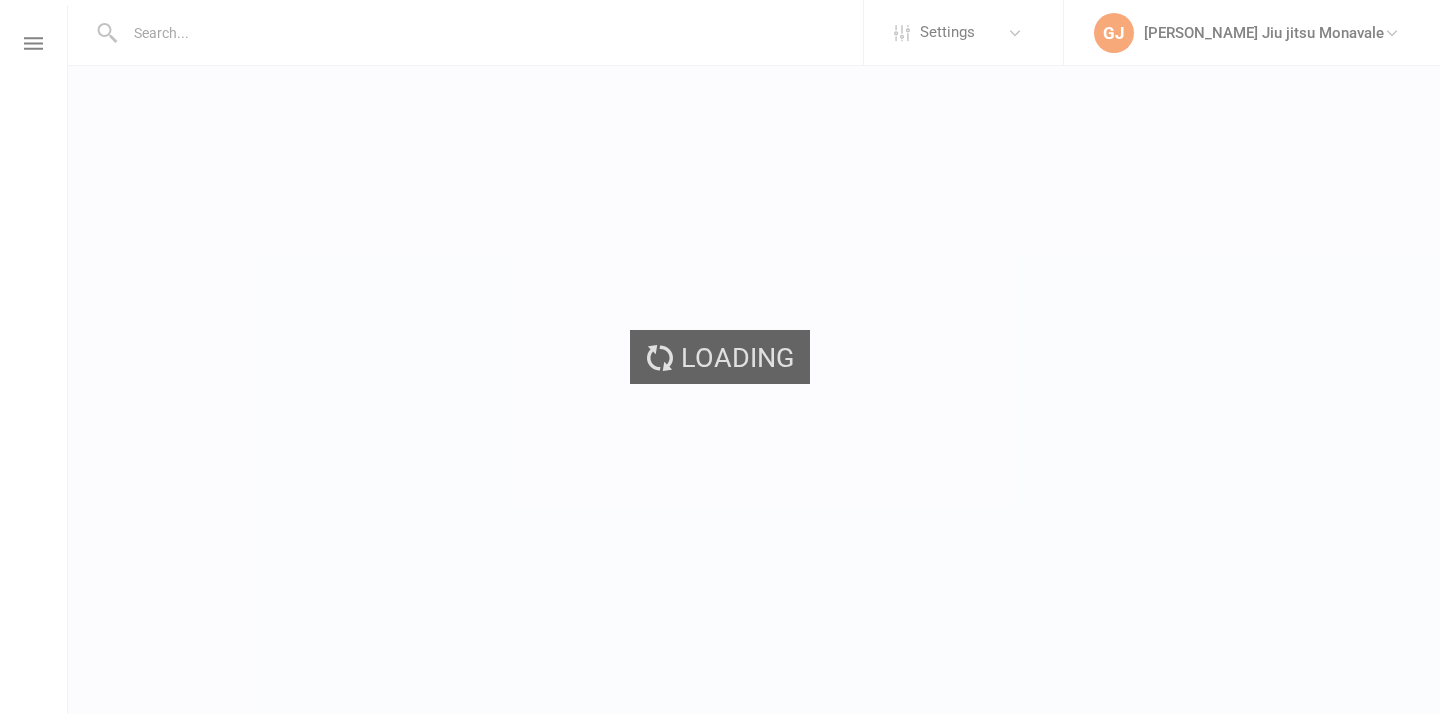 scroll, scrollTop: 0, scrollLeft: 0, axis: both 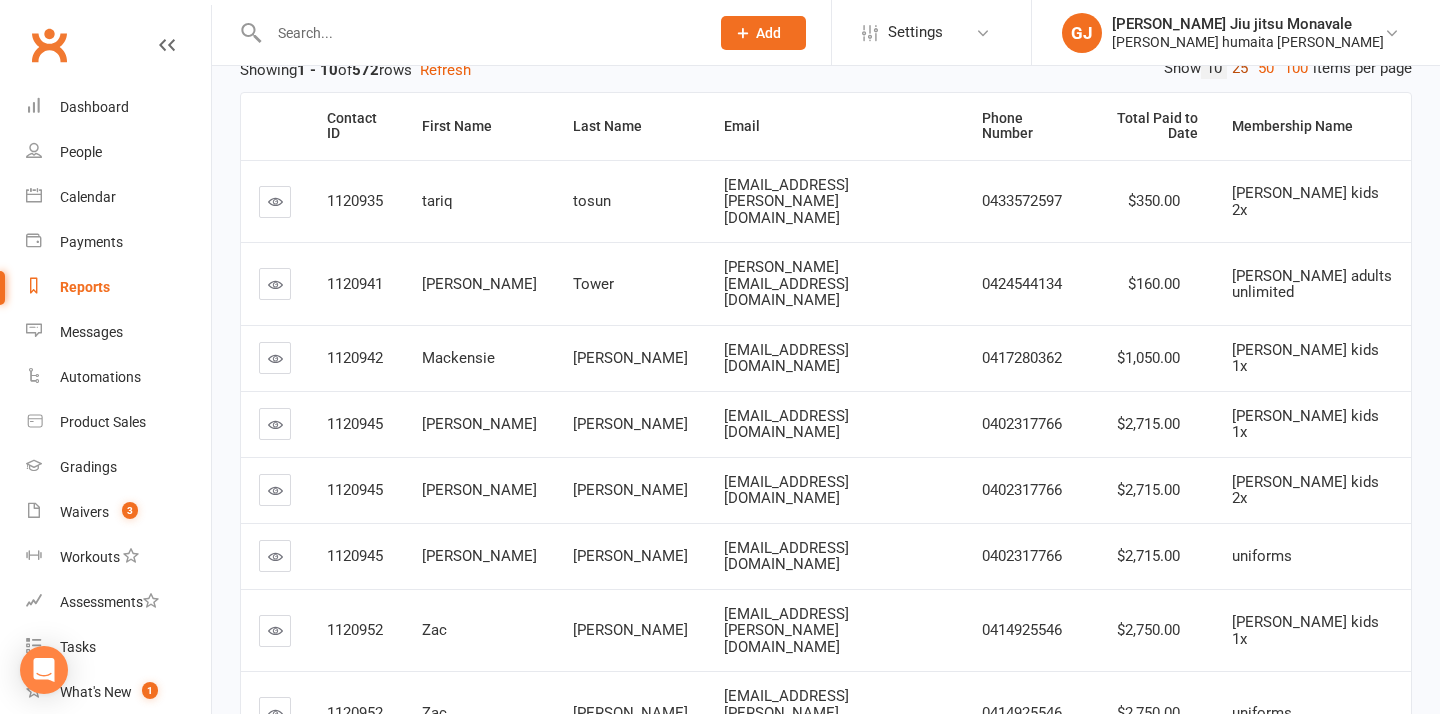 click on "25" at bounding box center [1240, 68] 